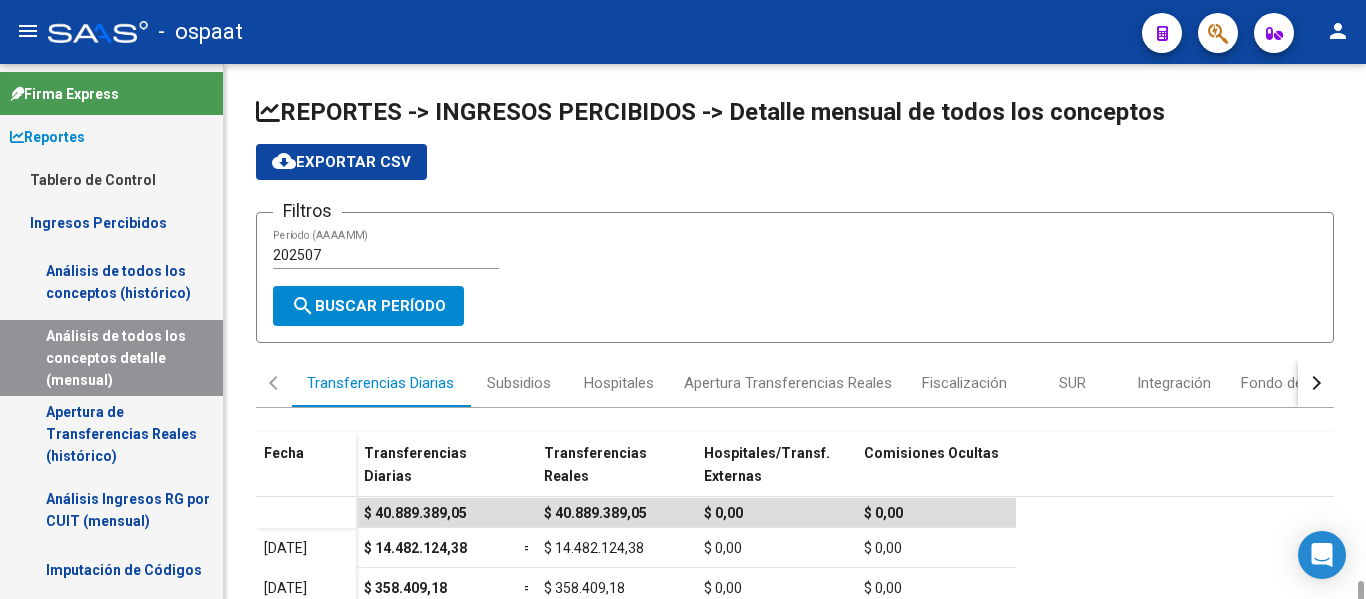 scroll, scrollTop: 0, scrollLeft: 0, axis: both 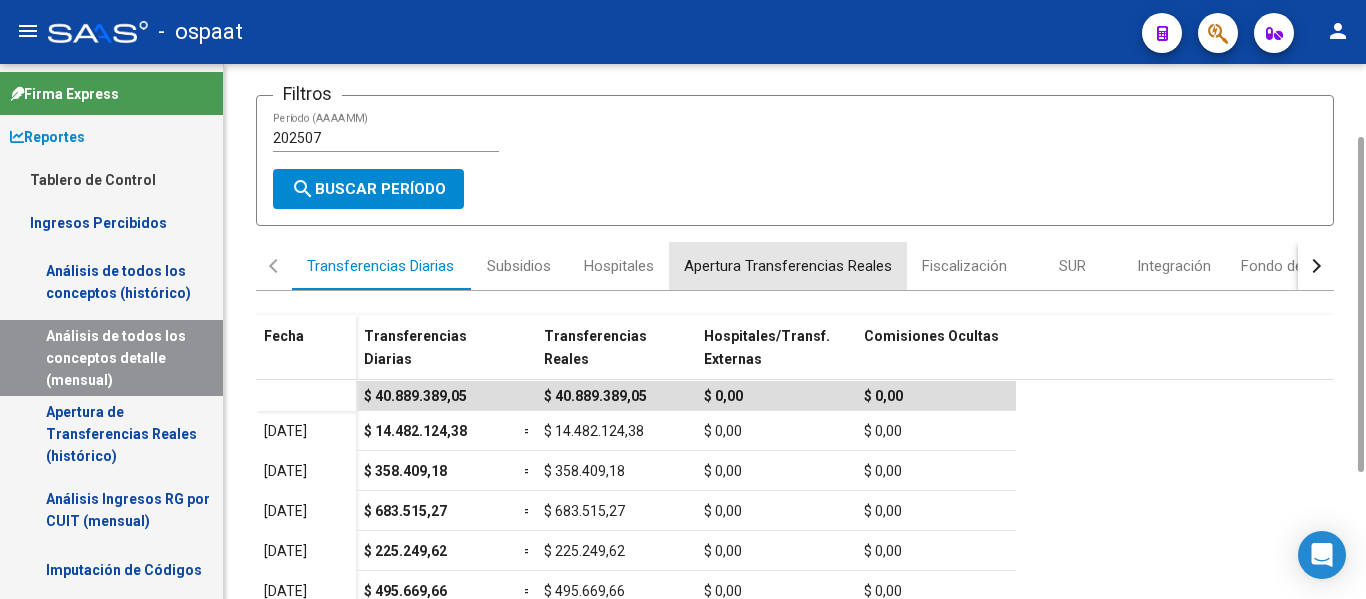 click on "Apertura Transferencias Reales" at bounding box center (788, 266) 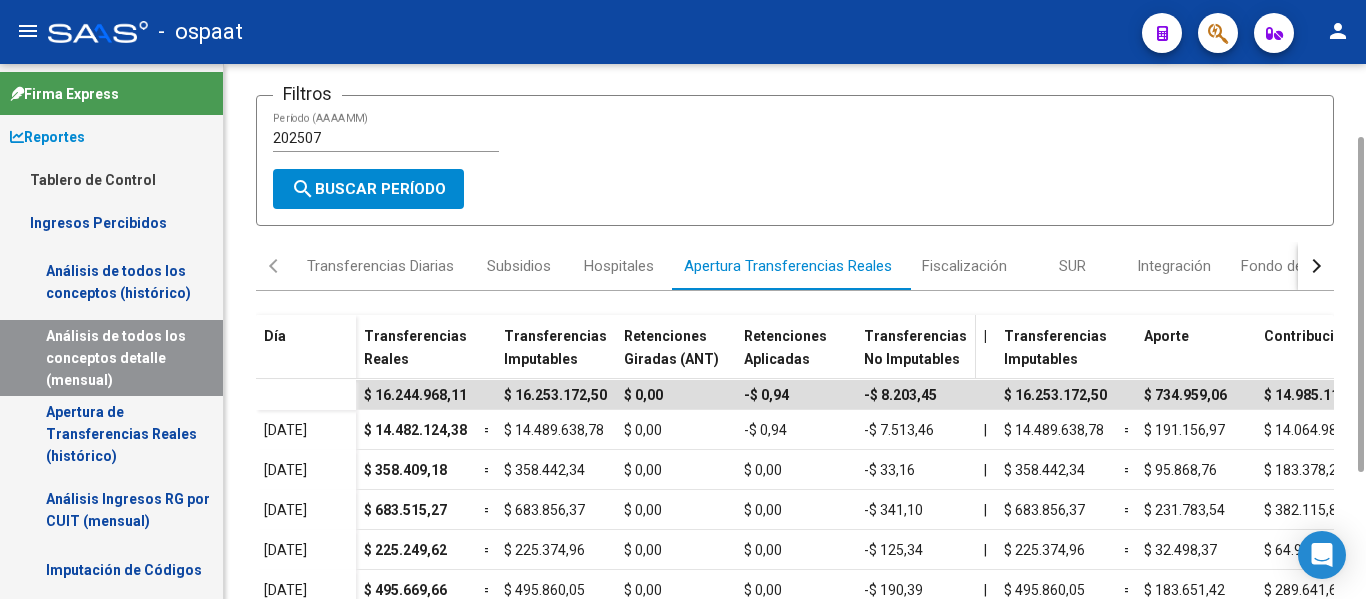 scroll, scrollTop: 317, scrollLeft: 0, axis: vertical 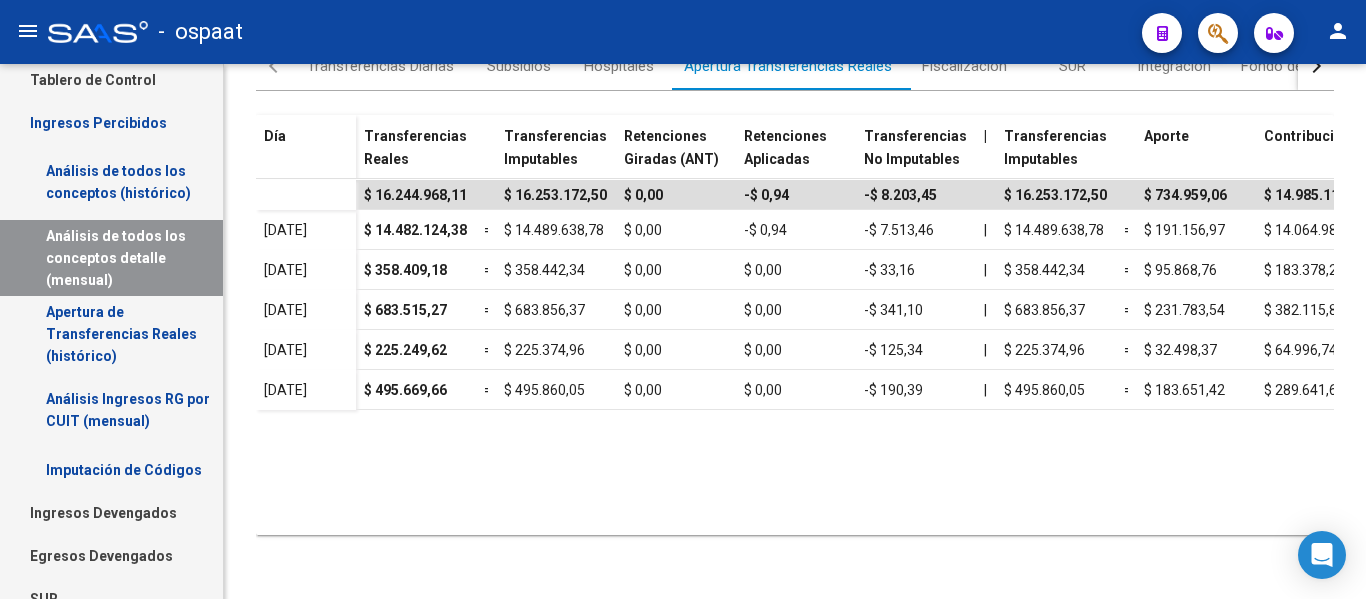 click on "Análisis Ingresos RG por CUIT (mensual)" at bounding box center [111, 410] 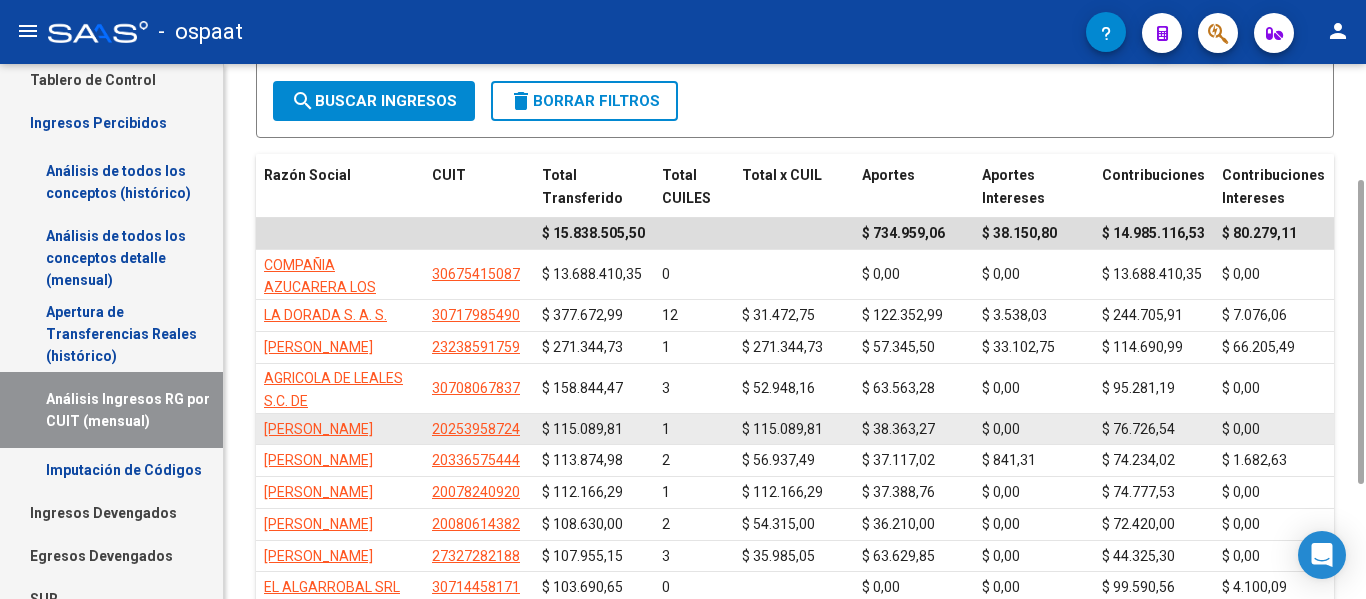 scroll, scrollTop: 405, scrollLeft: 0, axis: vertical 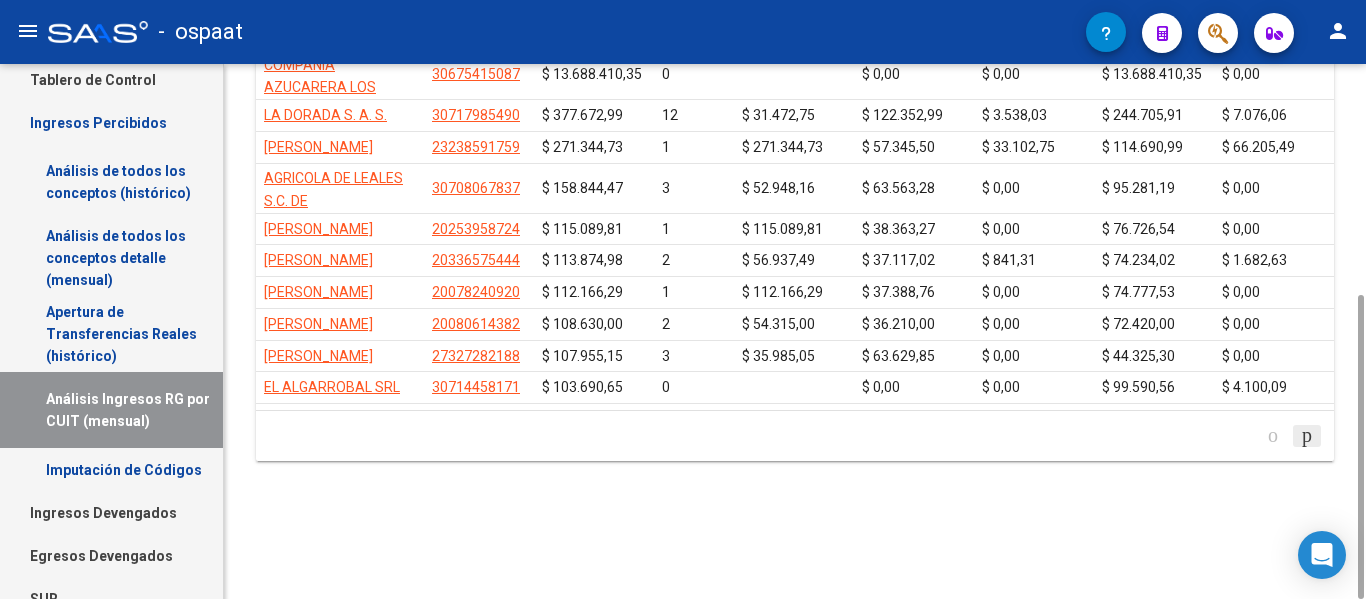 click 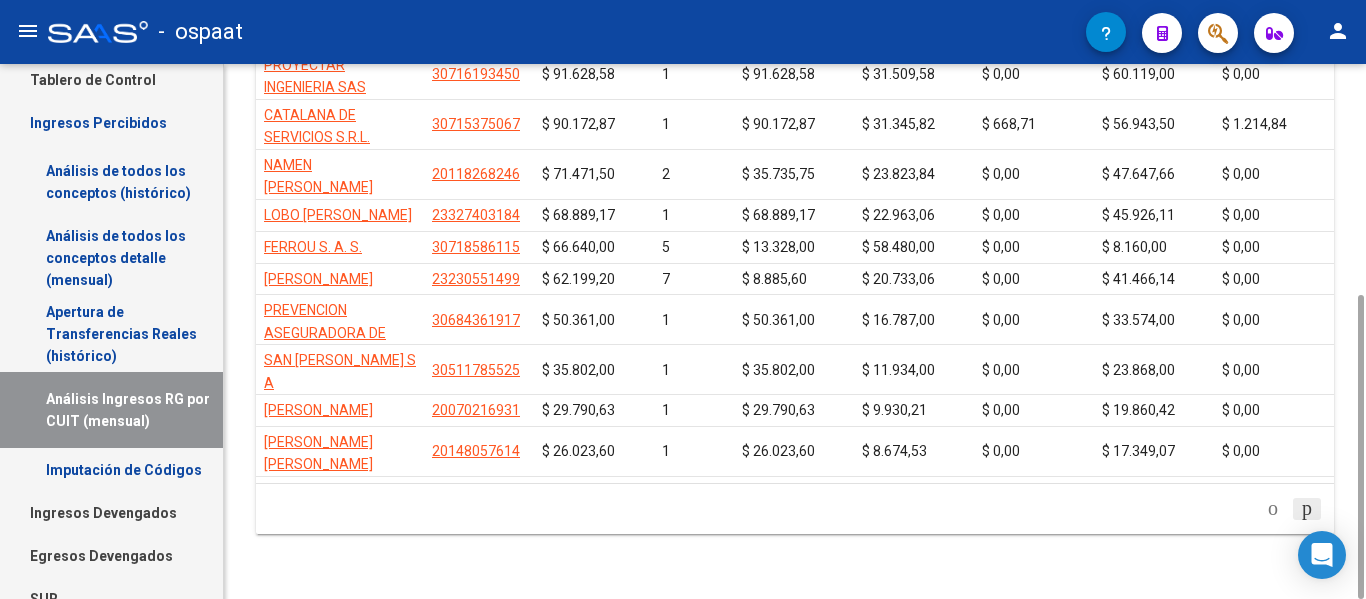 click 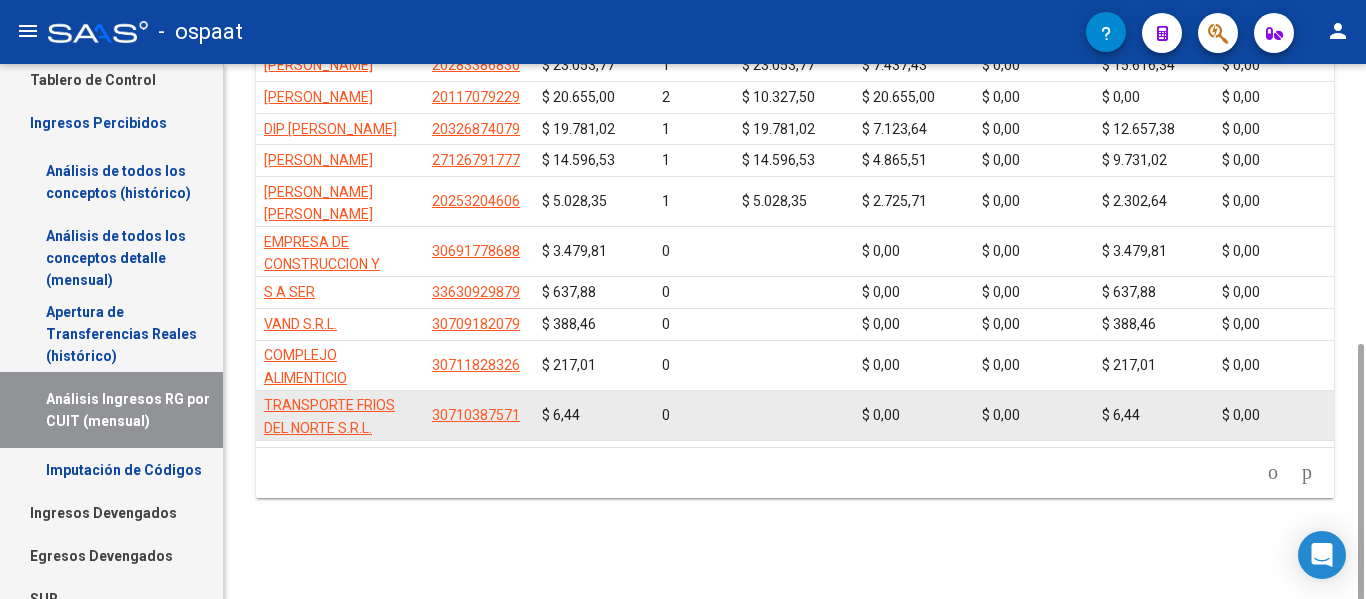 scroll, scrollTop: 442, scrollLeft: 0, axis: vertical 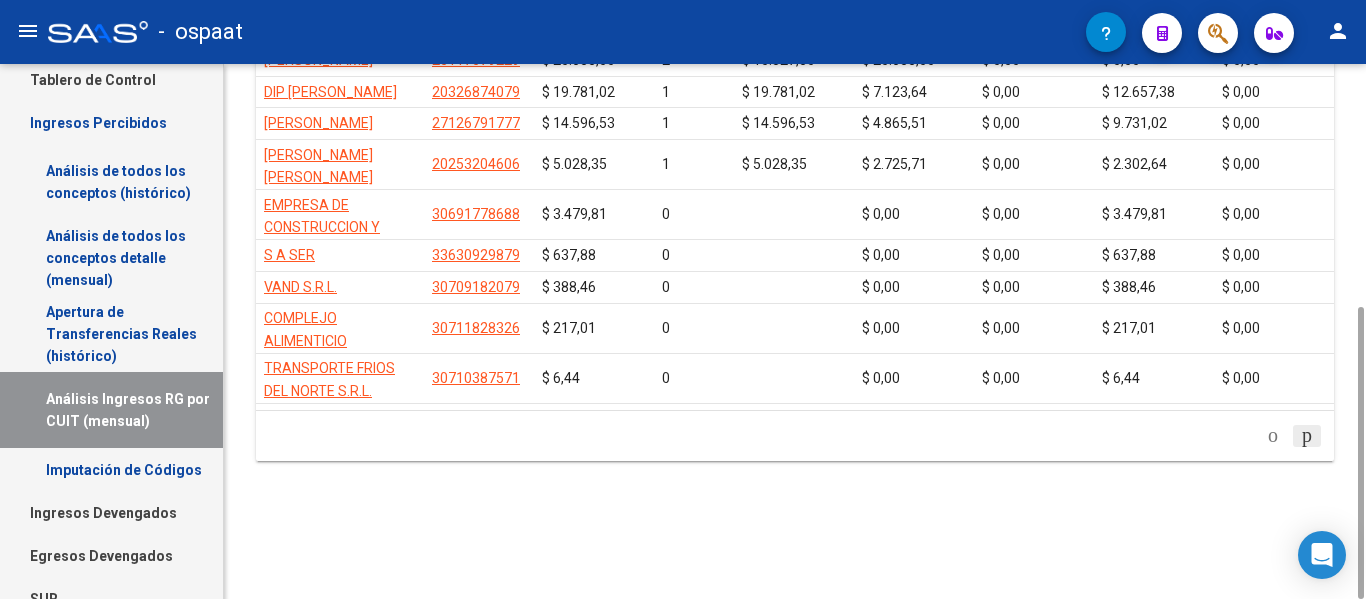 click 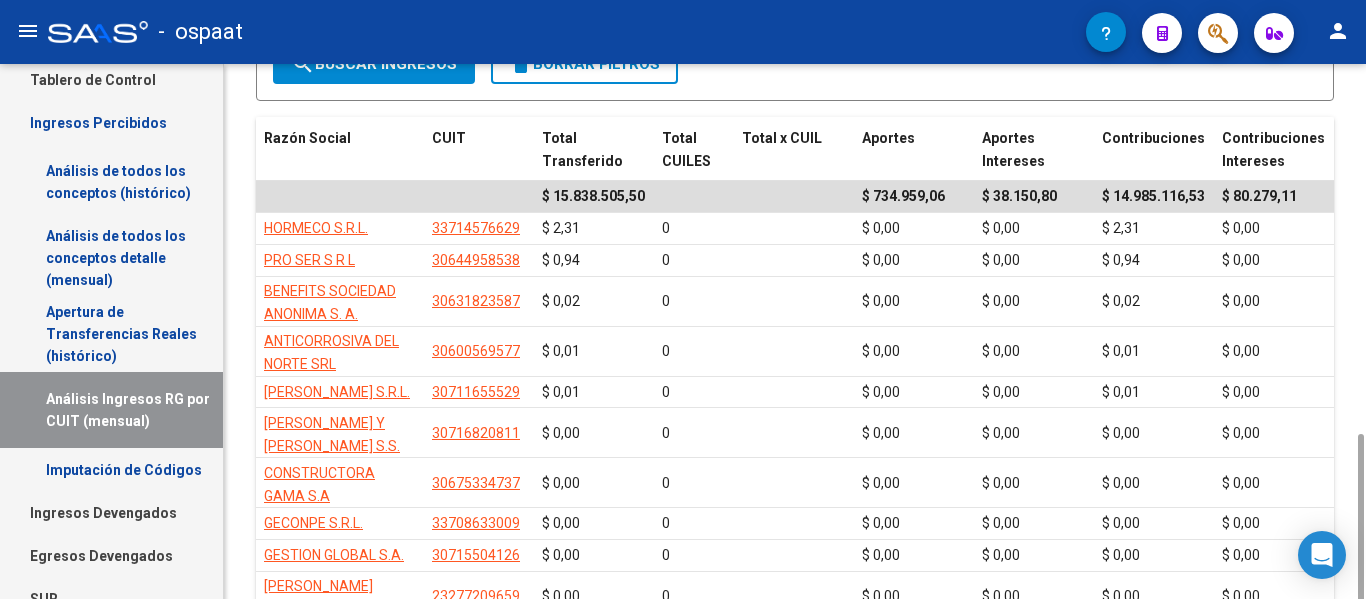 scroll, scrollTop: 387, scrollLeft: 0, axis: vertical 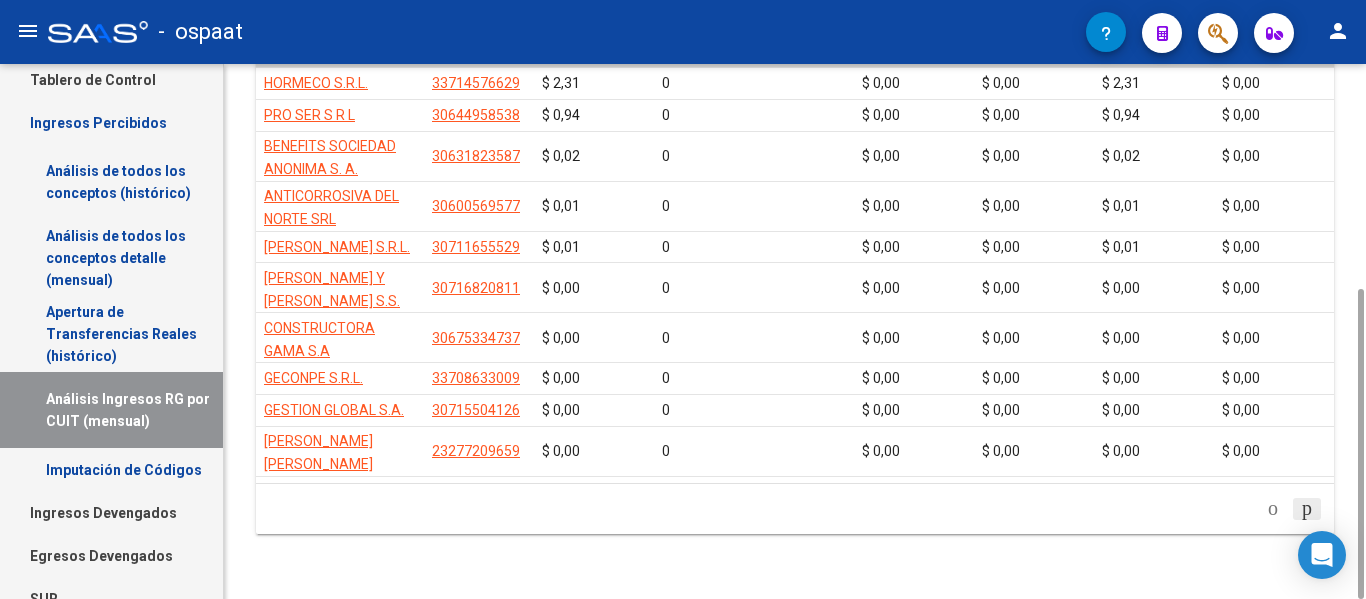 click 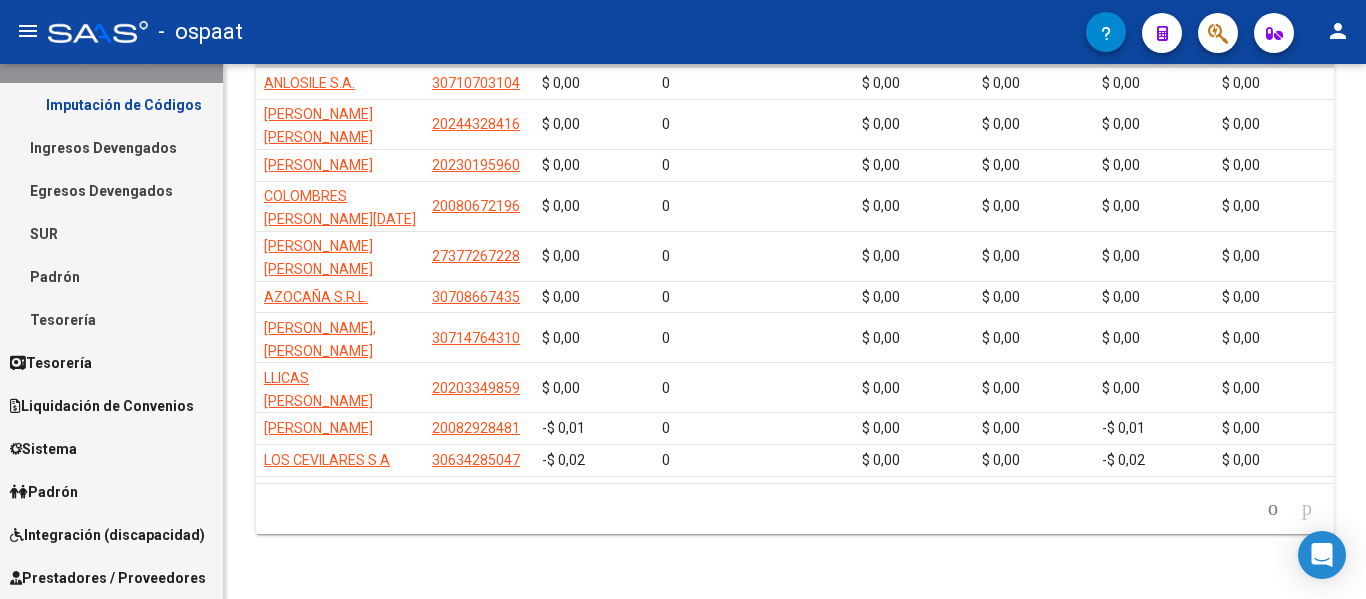 scroll, scrollTop: 500, scrollLeft: 0, axis: vertical 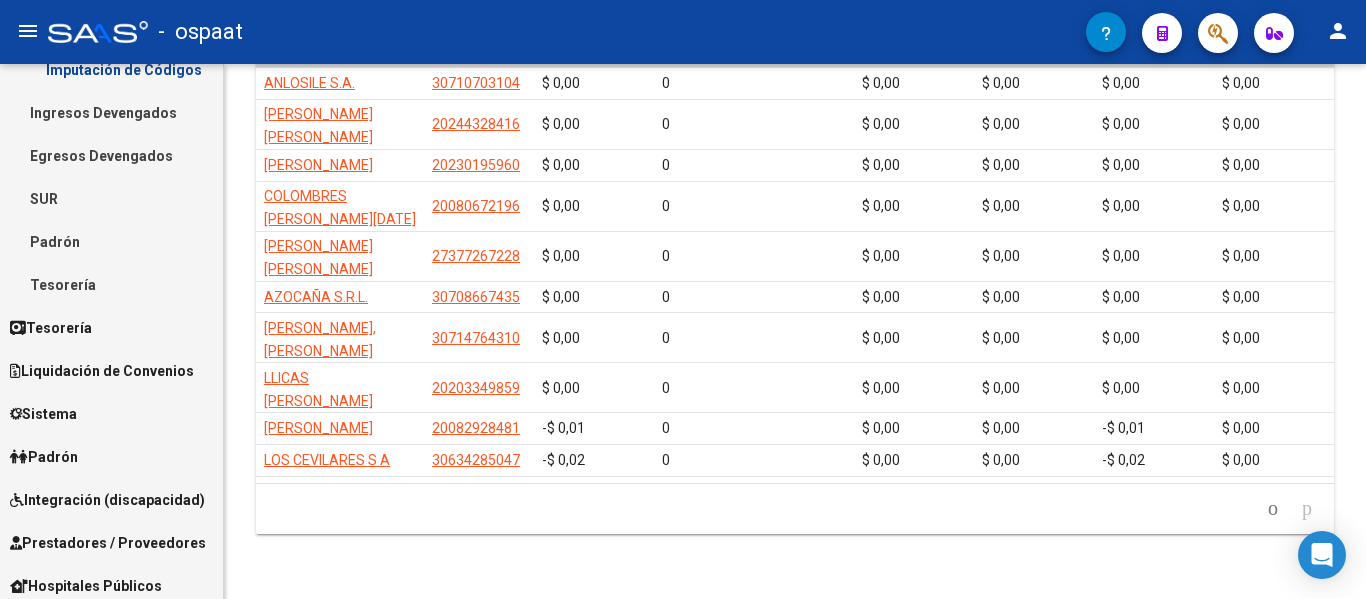 click on "Padrón" at bounding box center [111, 241] 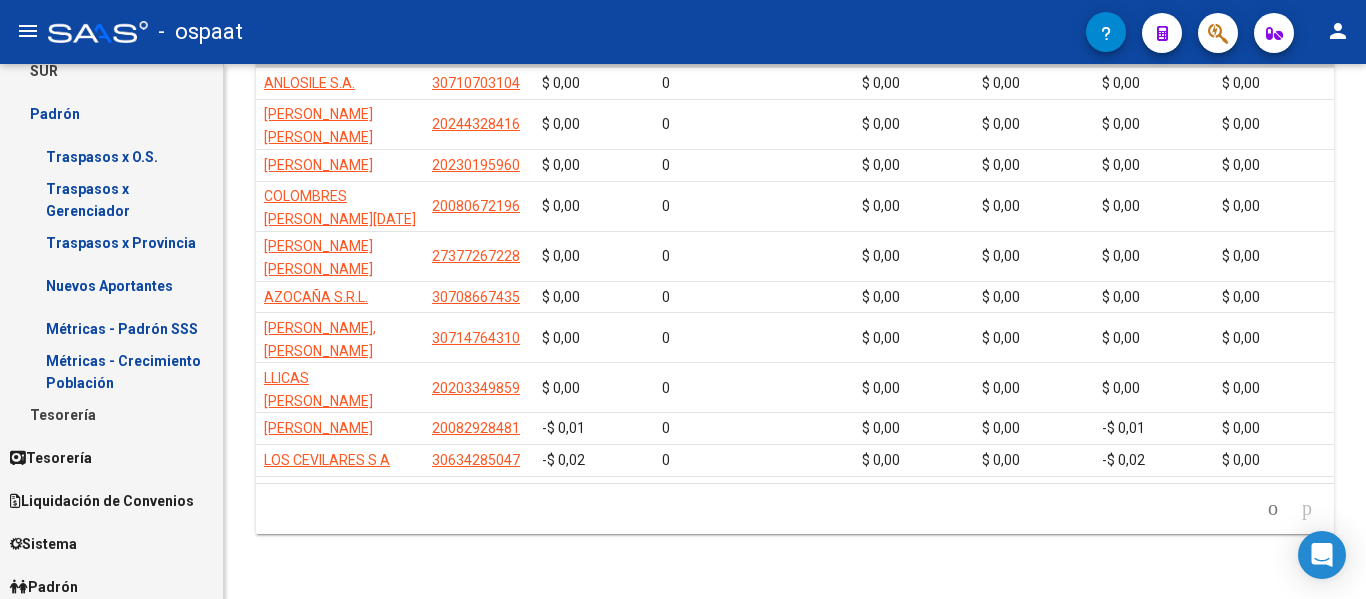 scroll, scrollTop: 596, scrollLeft: 0, axis: vertical 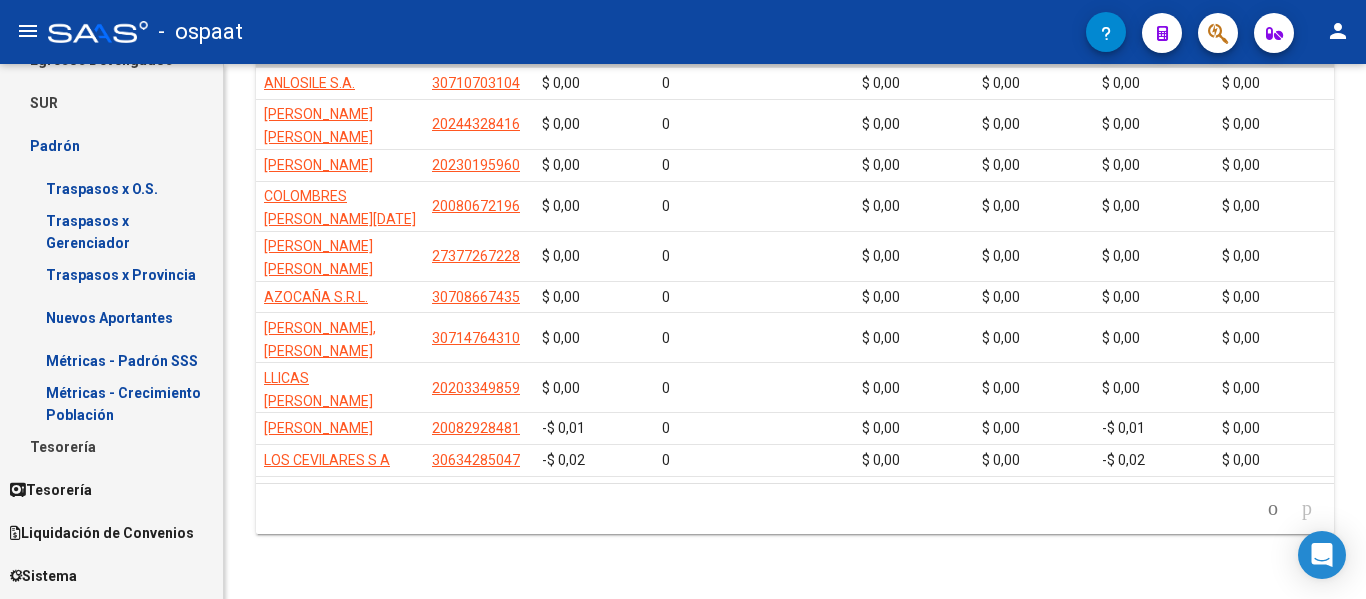 click on "Tesorería" at bounding box center (111, 446) 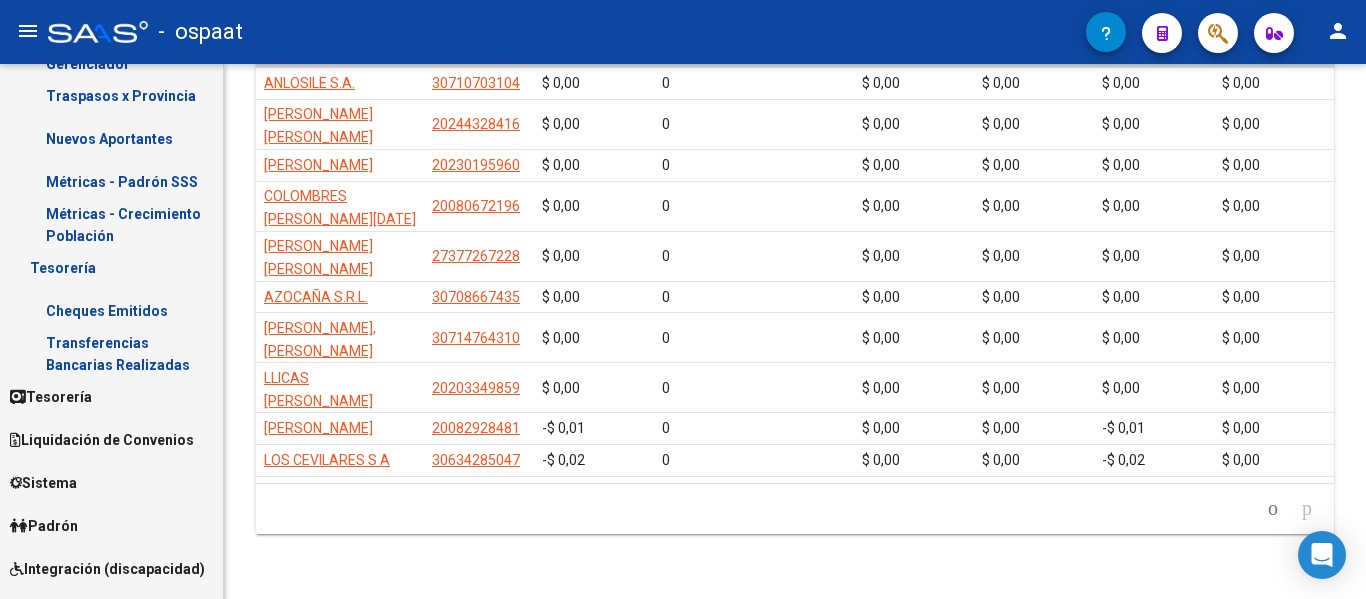 scroll, scrollTop: 796, scrollLeft: 0, axis: vertical 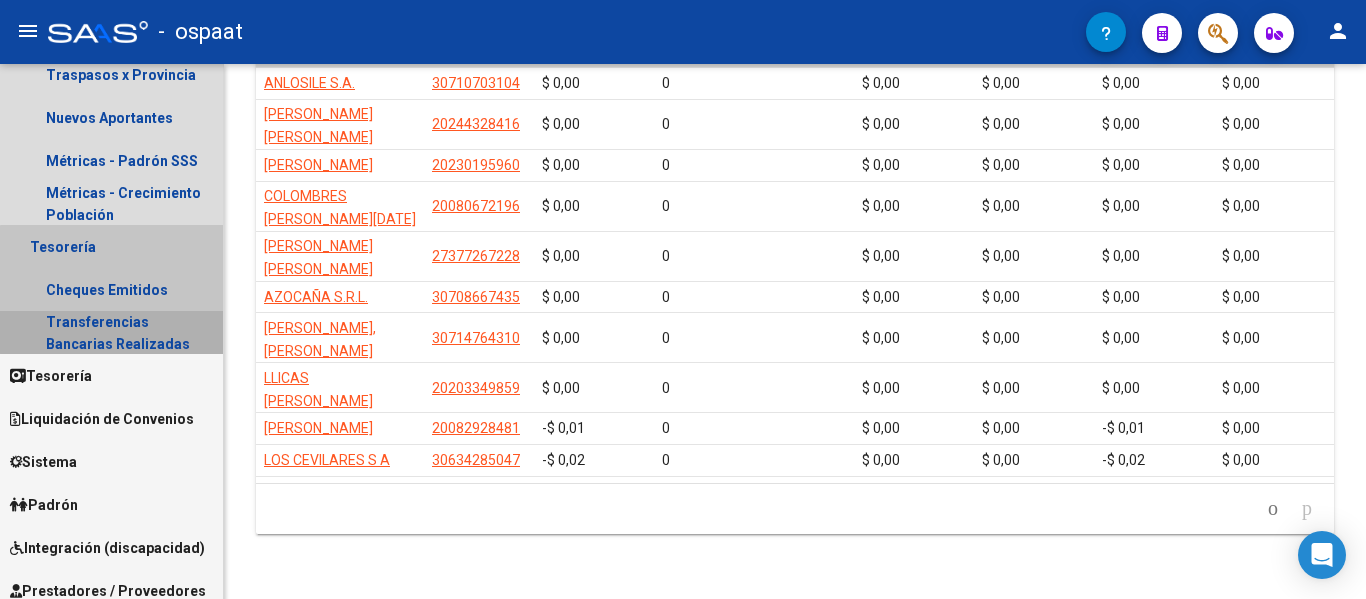 click on "Transferencias Bancarias Realizadas" at bounding box center (111, 332) 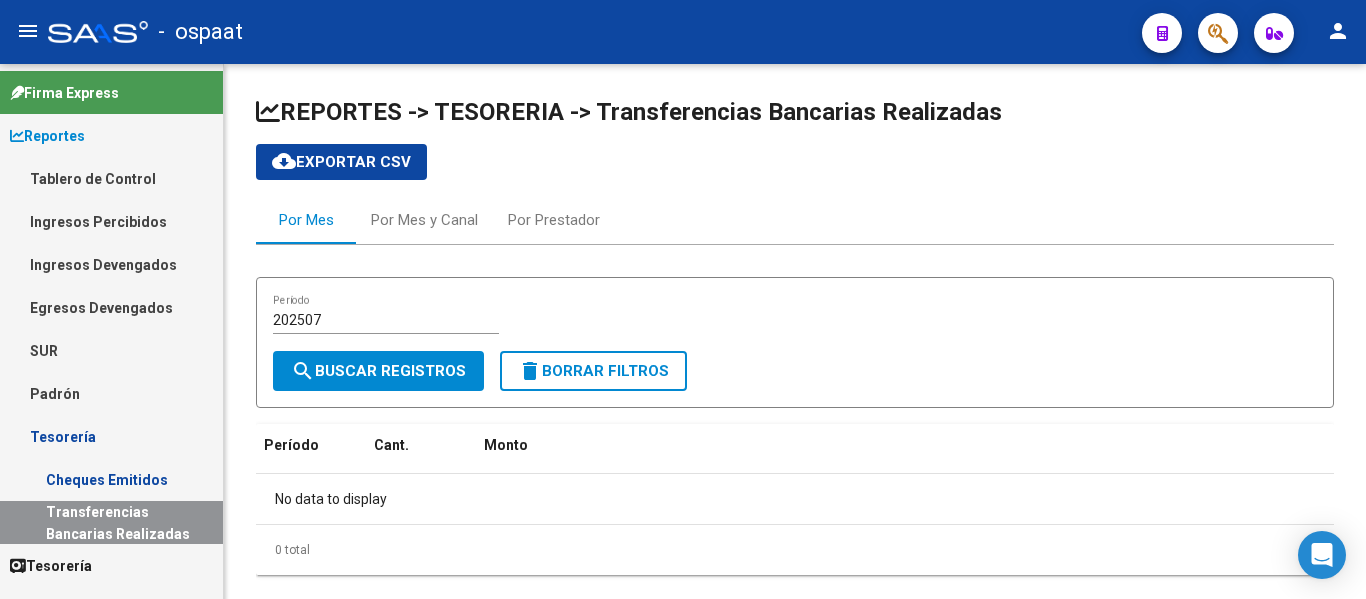 scroll, scrollTop: 0, scrollLeft: 0, axis: both 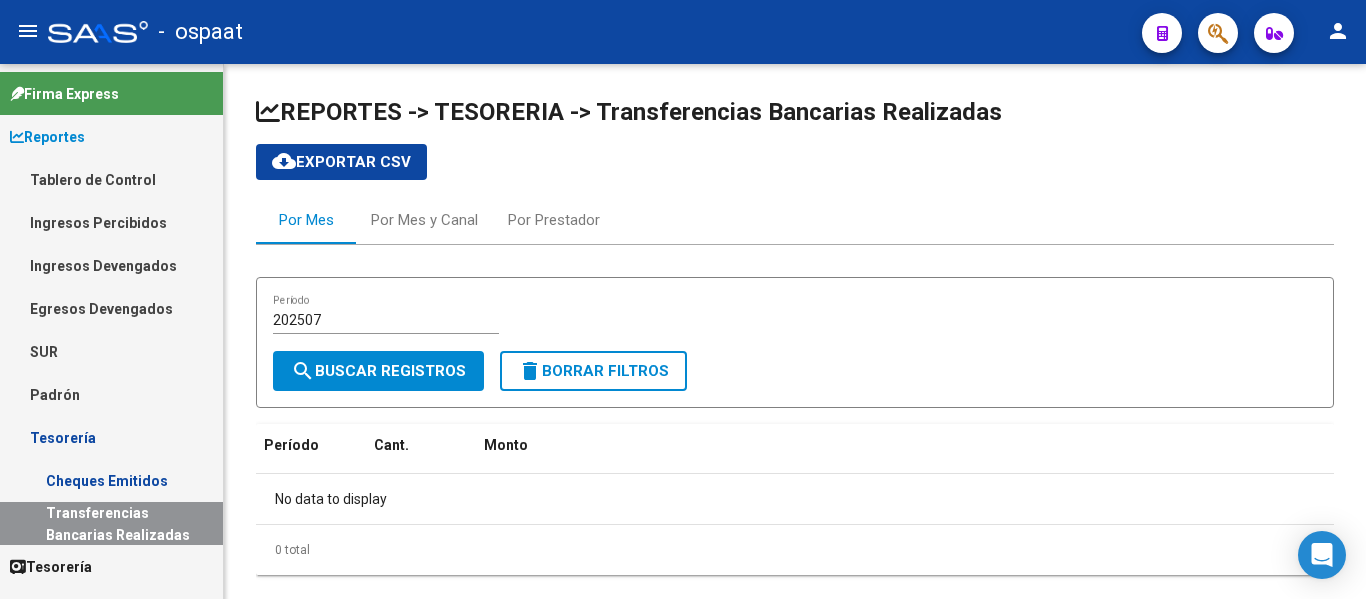 click on "Ingresos Percibidos" at bounding box center (111, 222) 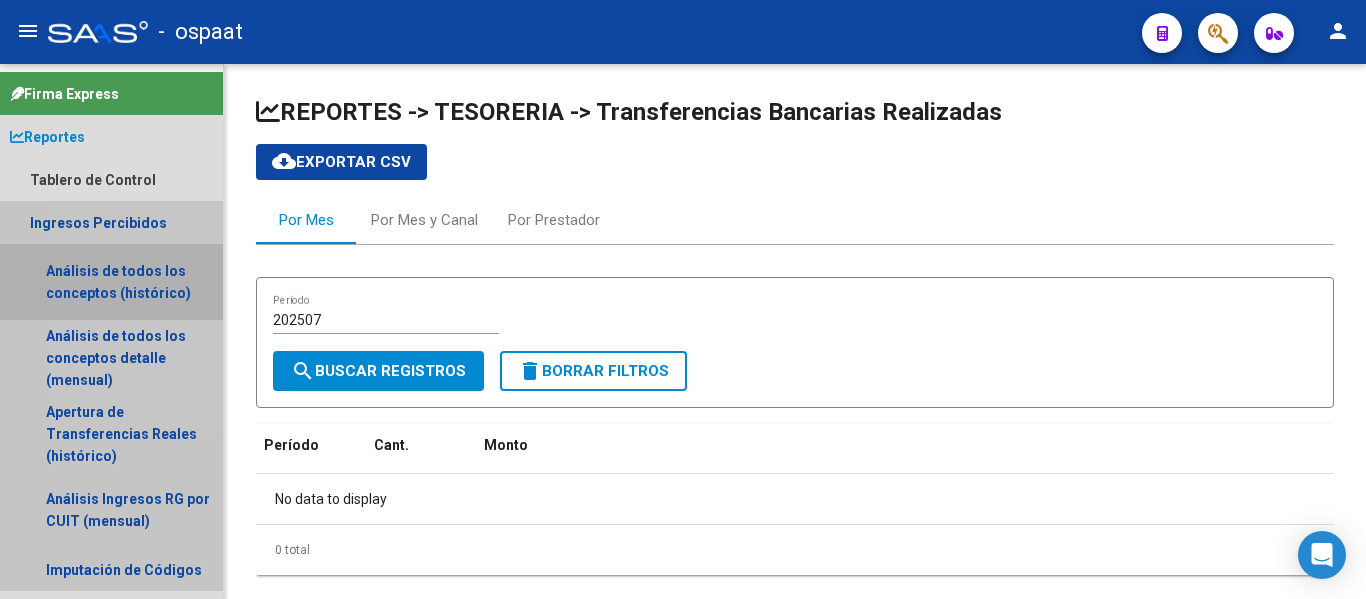 click on "Análisis de todos los conceptos (histórico)" at bounding box center (111, 282) 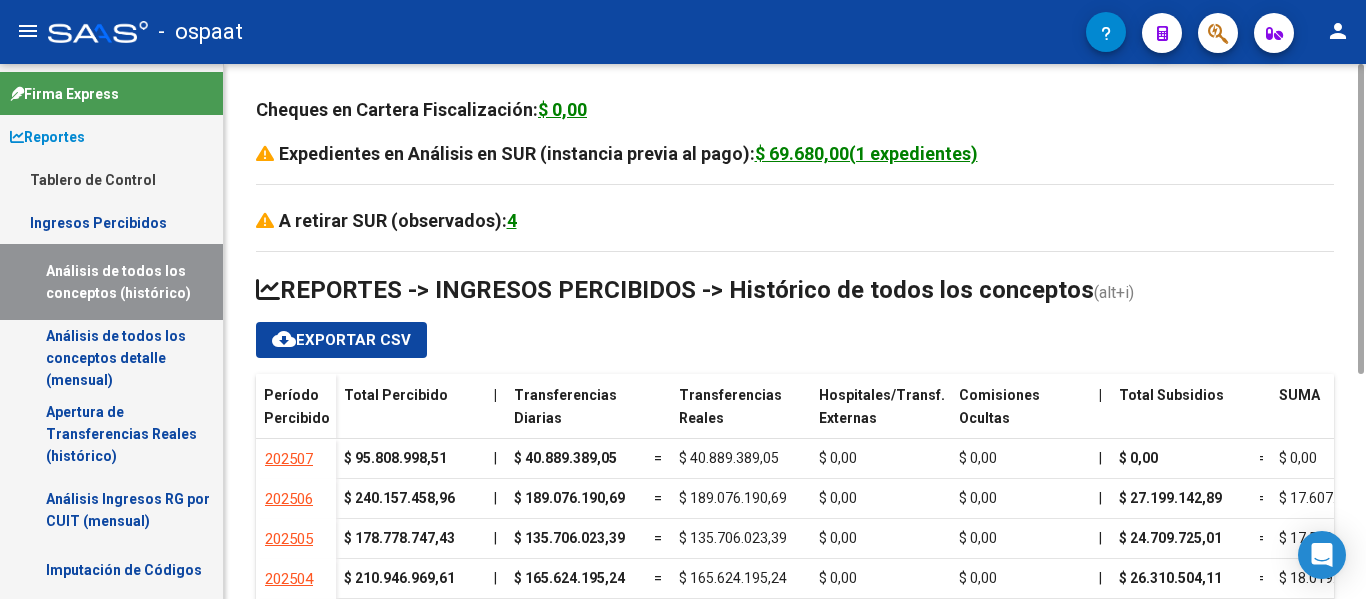 scroll, scrollTop: 200, scrollLeft: 0, axis: vertical 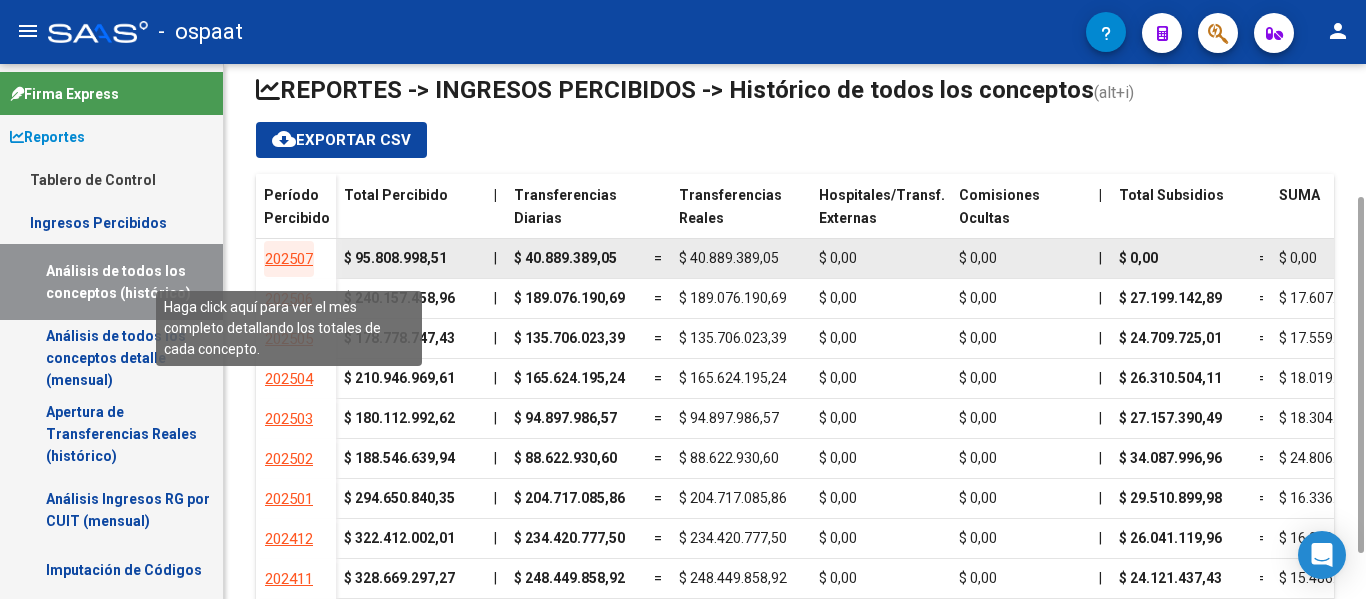 click on "202507" 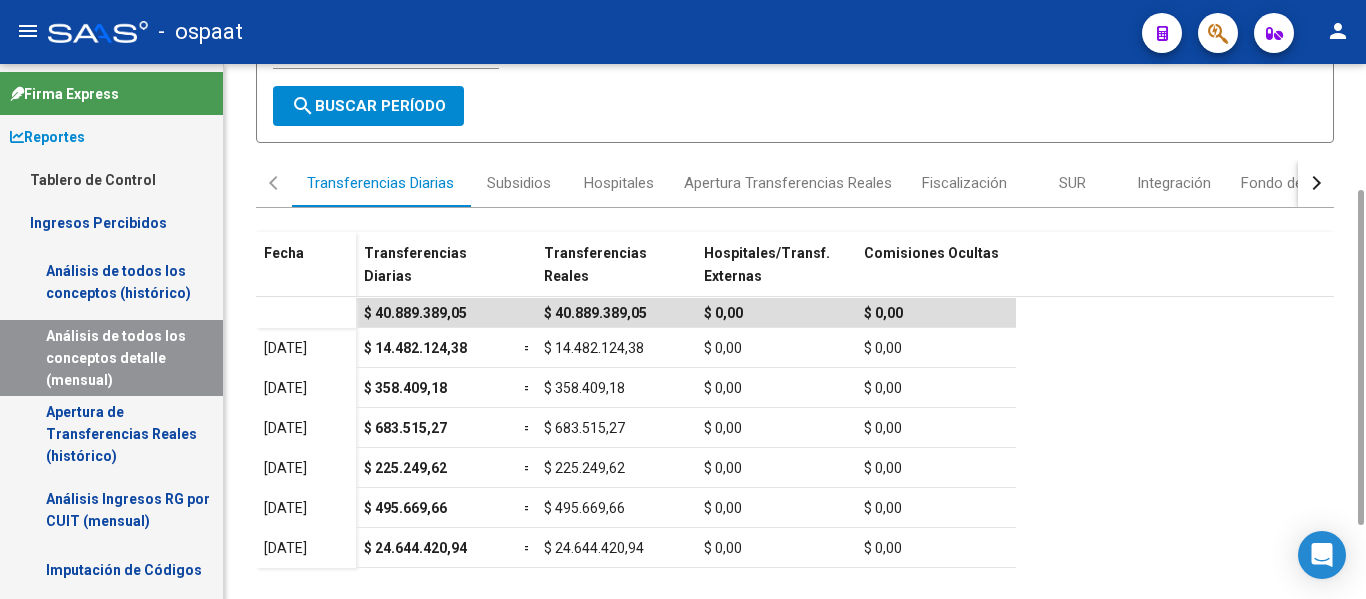 scroll, scrollTop: 317, scrollLeft: 0, axis: vertical 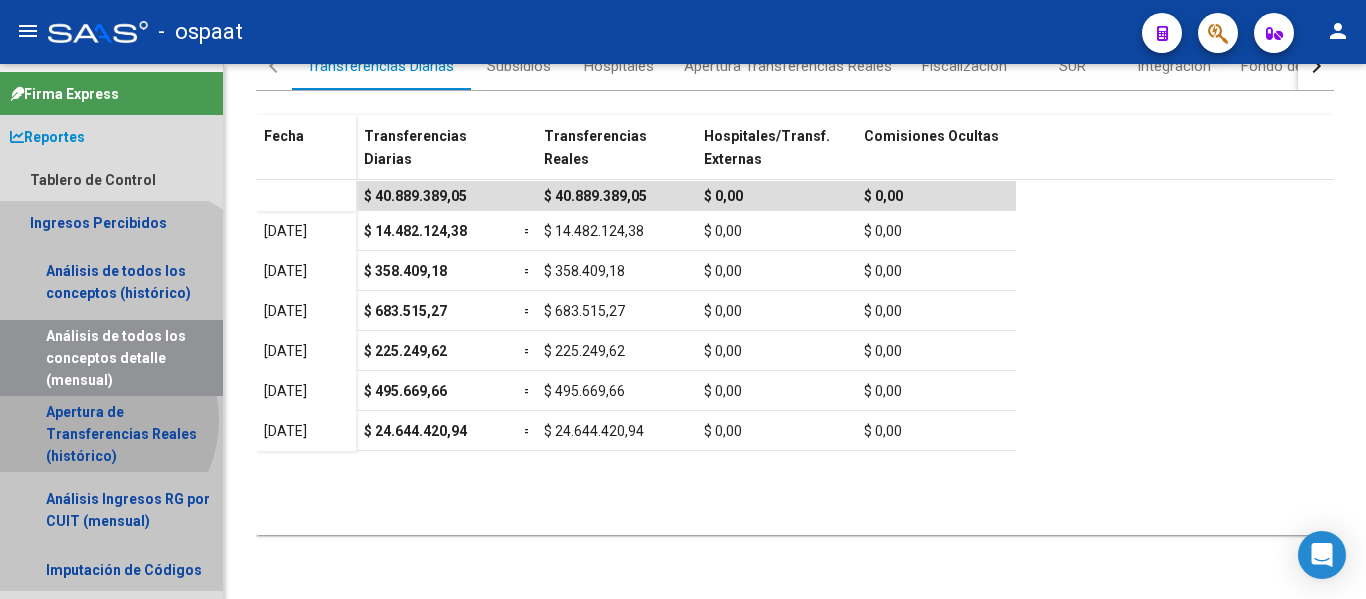 click on "Apertura de Transferencias Reales (histórico)" at bounding box center (111, 434) 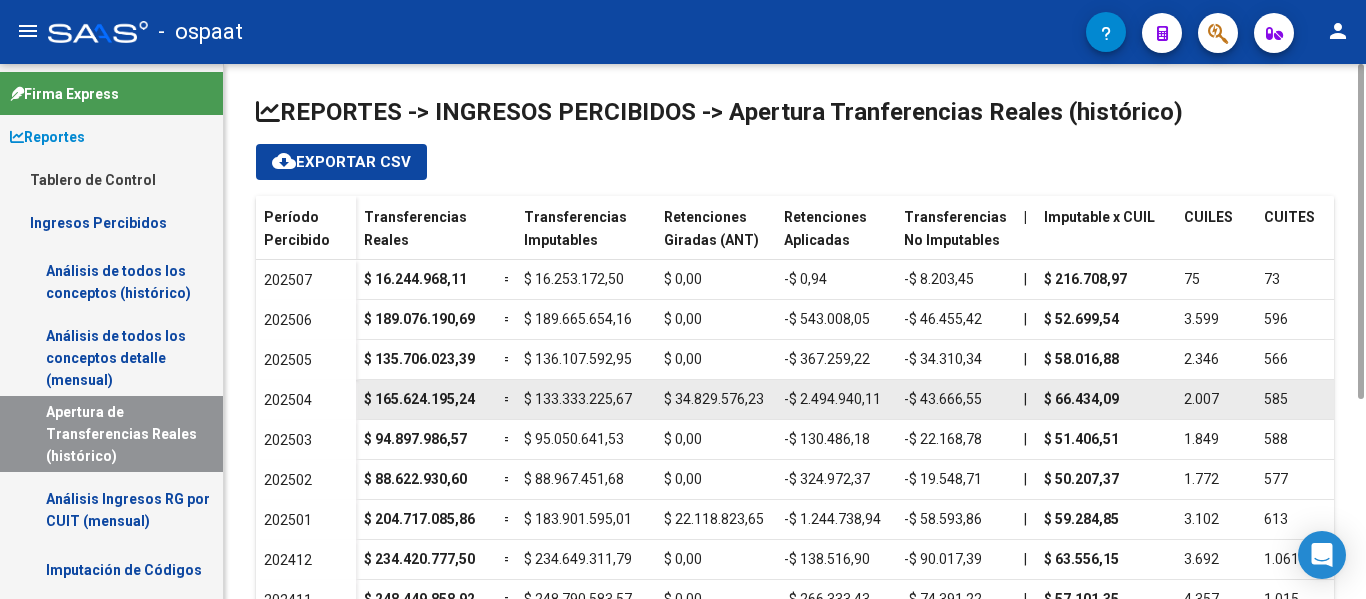scroll, scrollTop: 80, scrollLeft: 0, axis: vertical 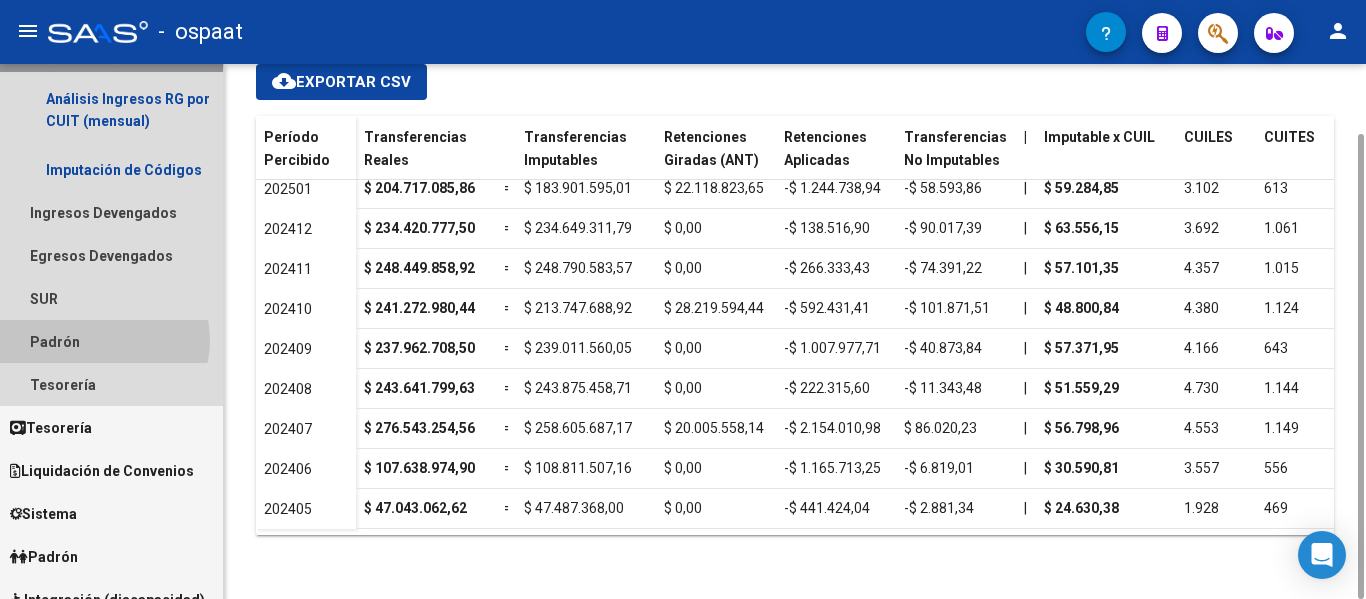 click on "Padrón" at bounding box center (111, 341) 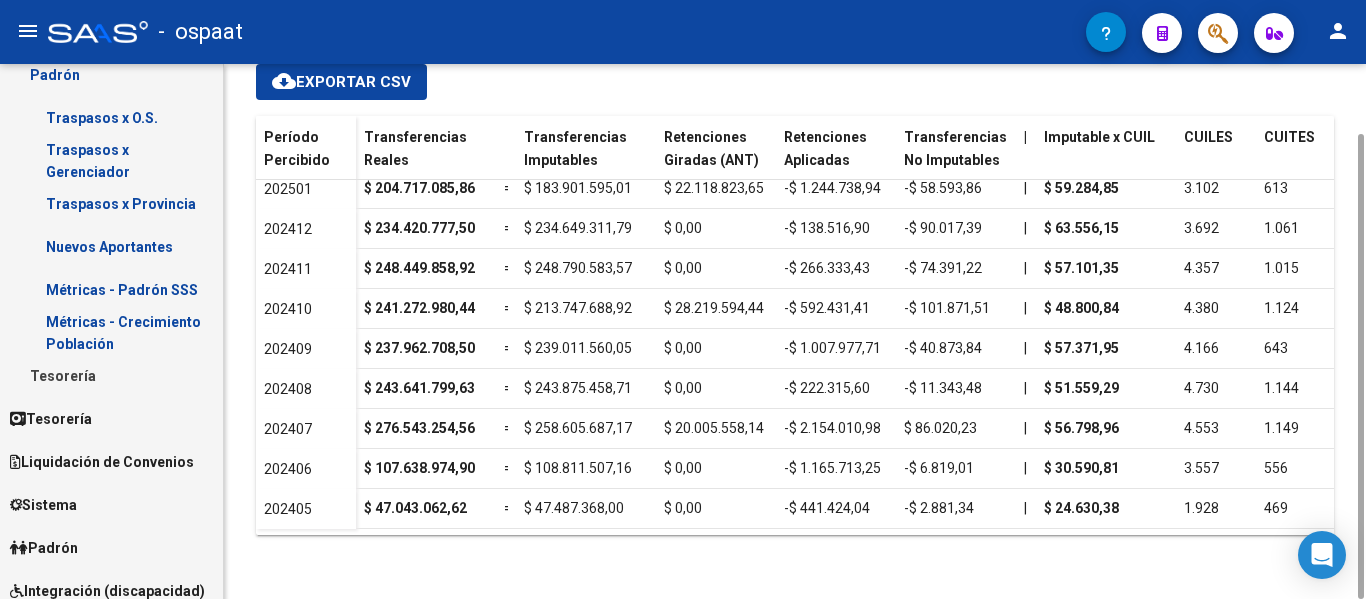 scroll, scrollTop: 700, scrollLeft: 0, axis: vertical 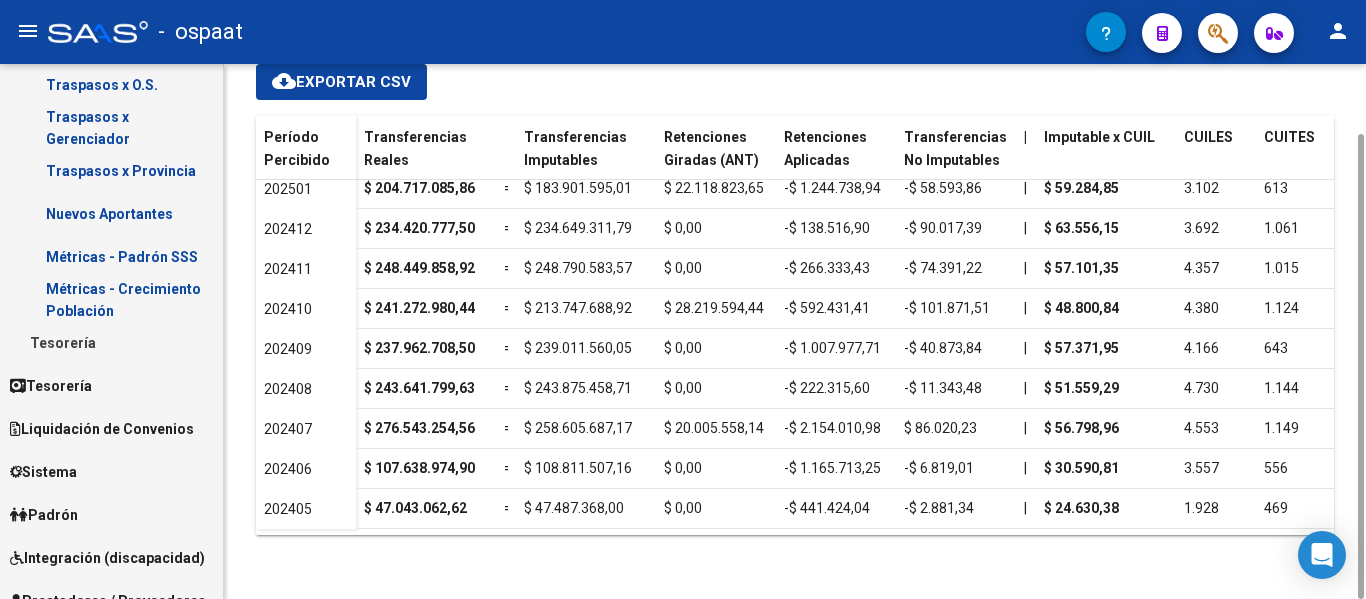 click on "Métricas - Crecimiento Población" at bounding box center [111, 299] 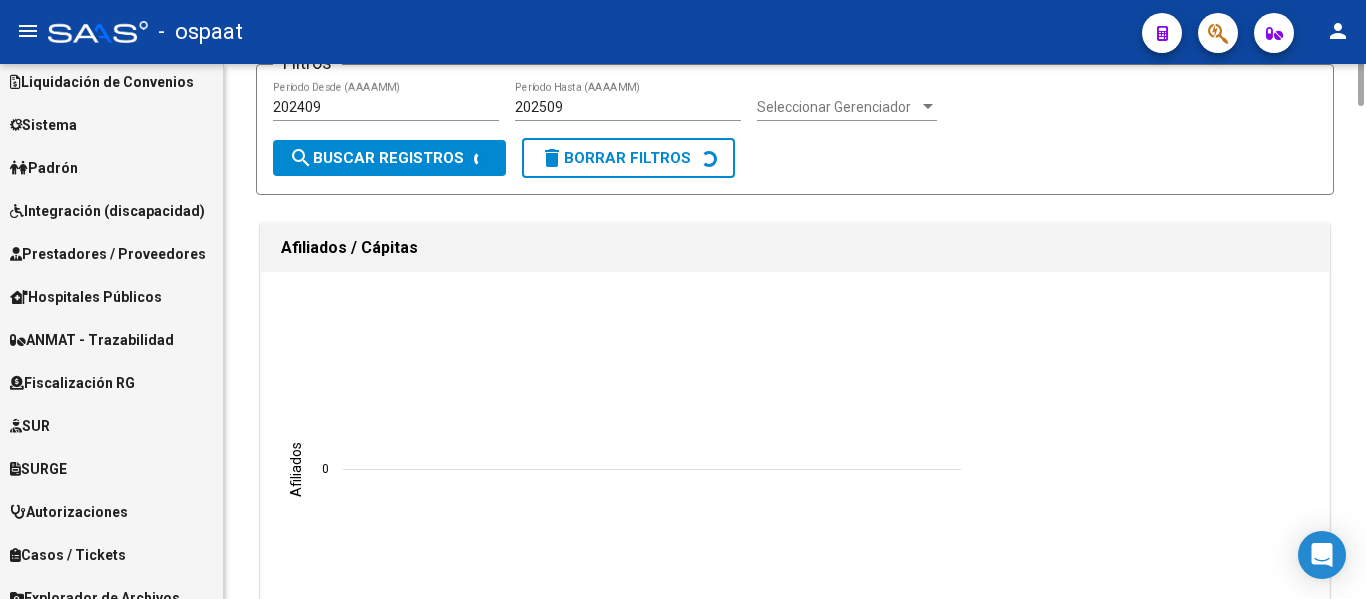 scroll, scrollTop: 0, scrollLeft: 0, axis: both 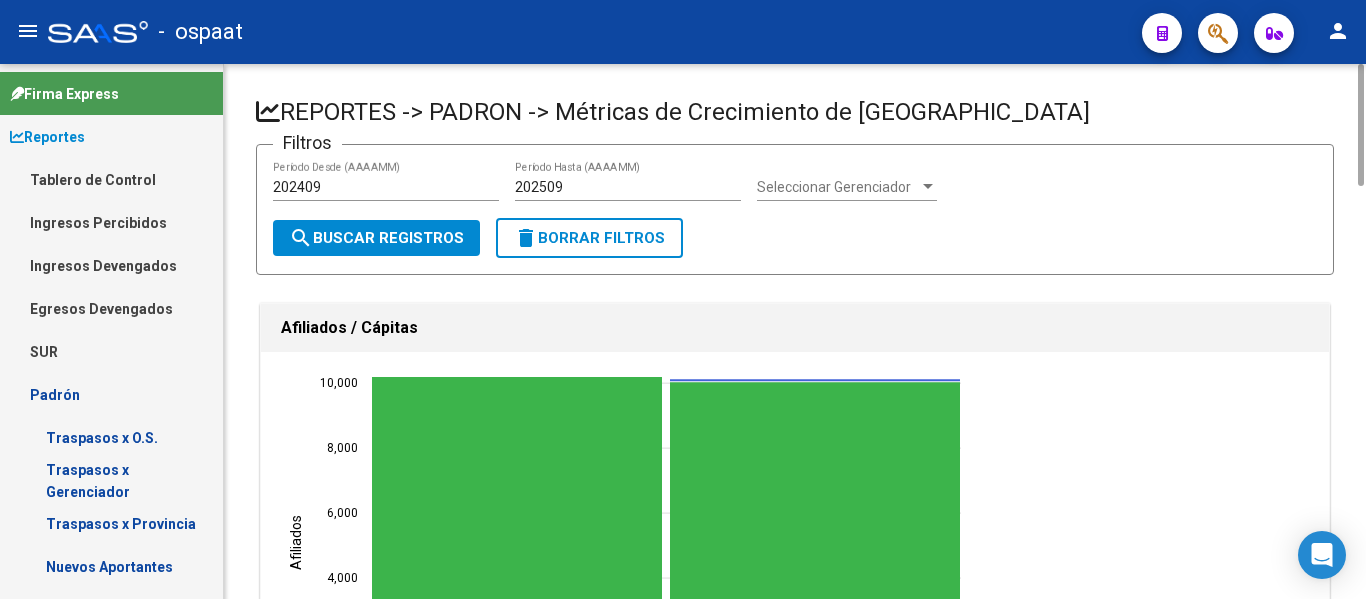 click on "Ingresos Percibidos" at bounding box center [111, 222] 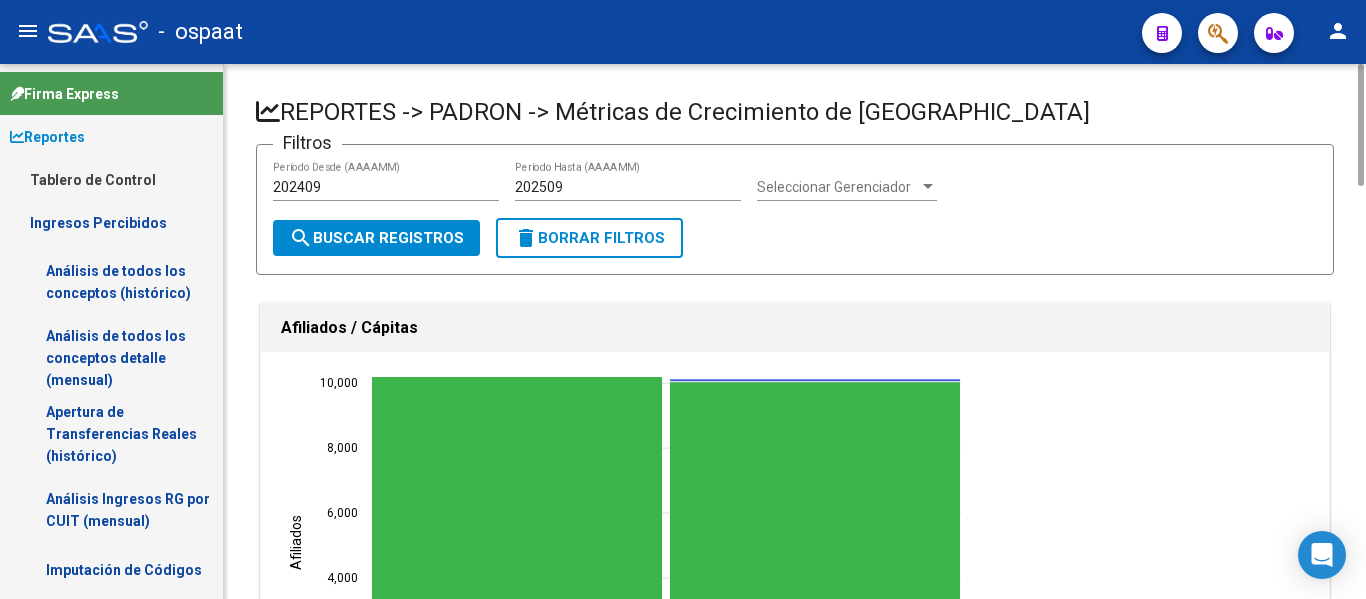 click on "Análisis de todos los conceptos (histórico)" at bounding box center (111, 282) 